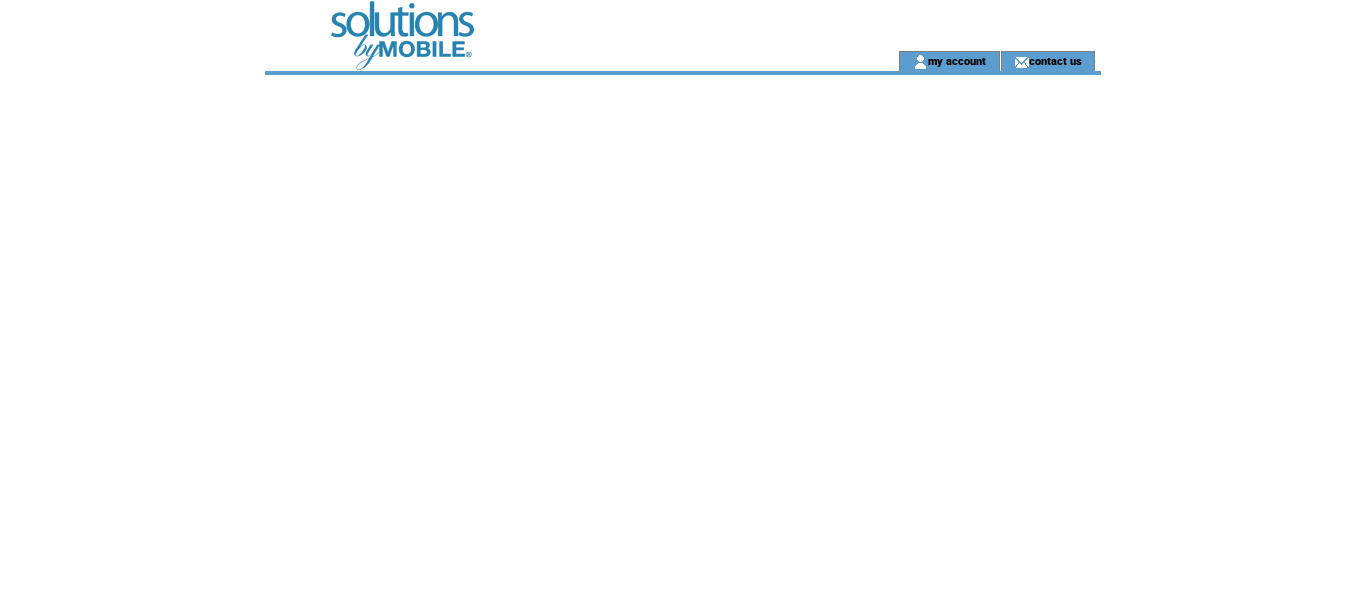 scroll, scrollTop: 0, scrollLeft: 0, axis: both 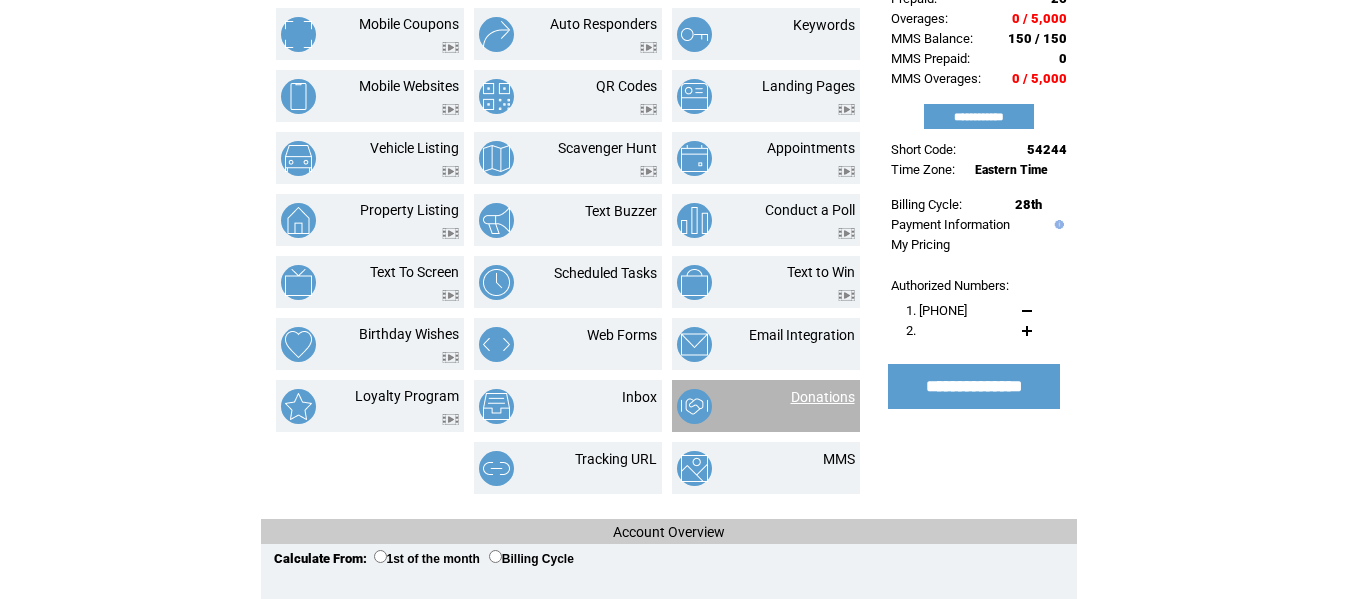 click on "Donations" at bounding box center [823, 397] 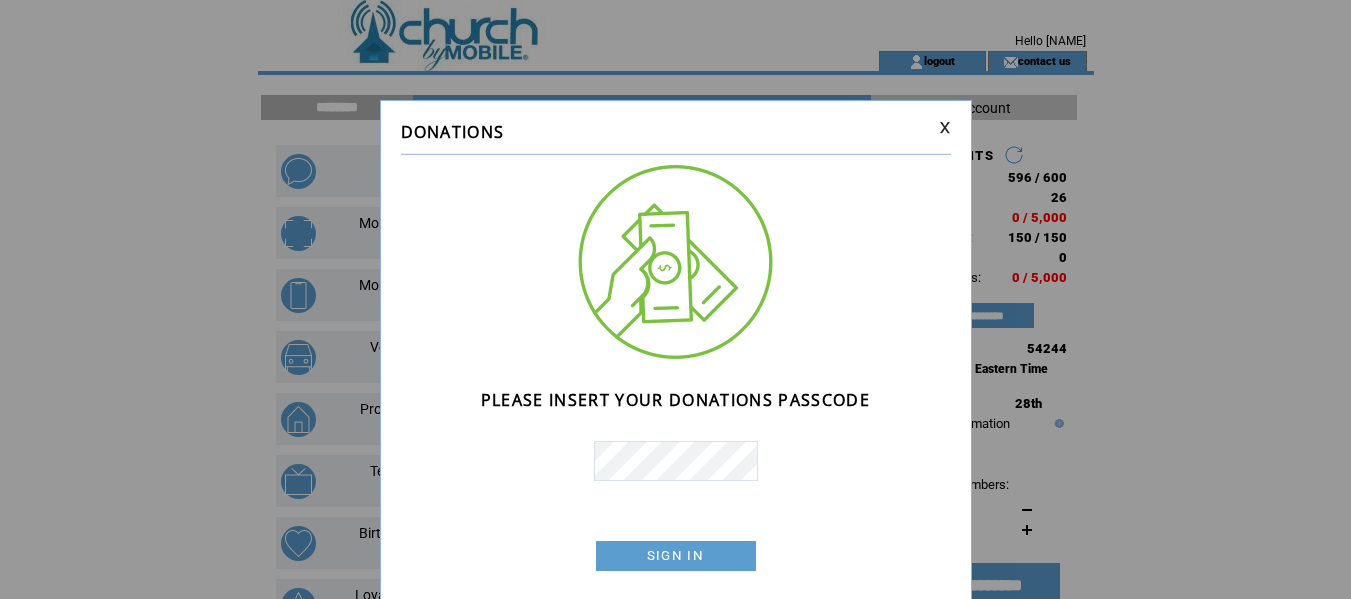 scroll, scrollTop: 0, scrollLeft: 0, axis: both 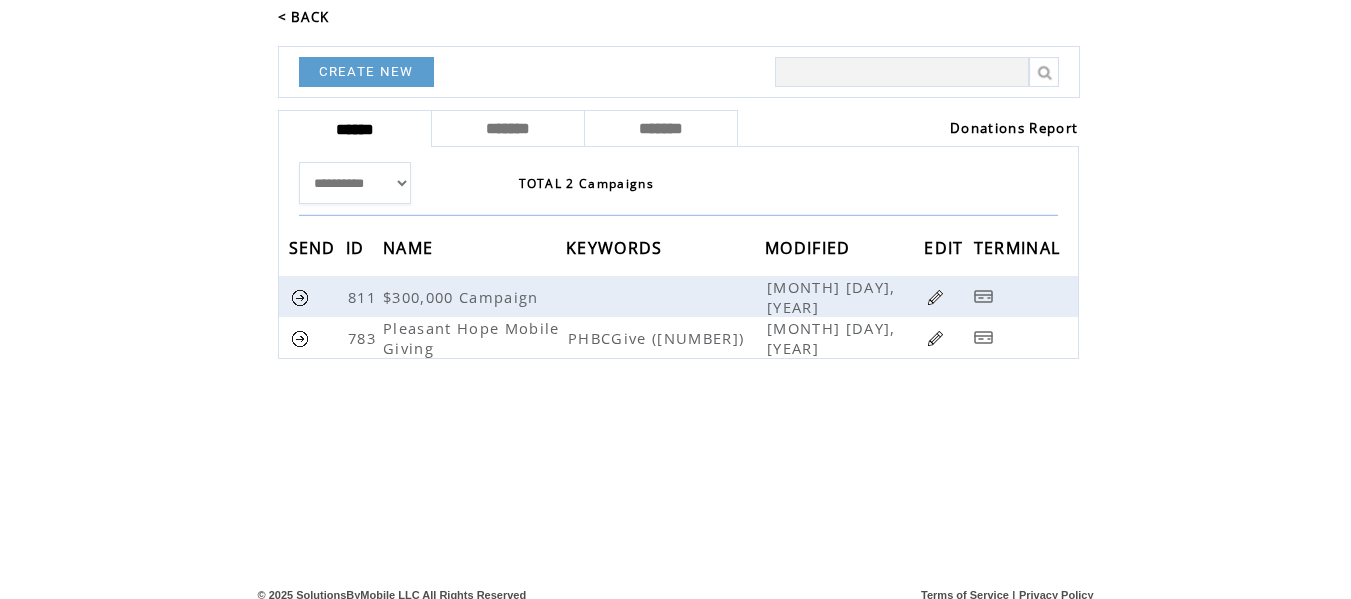 click on "Donations Report" at bounding box center (1014, 128) 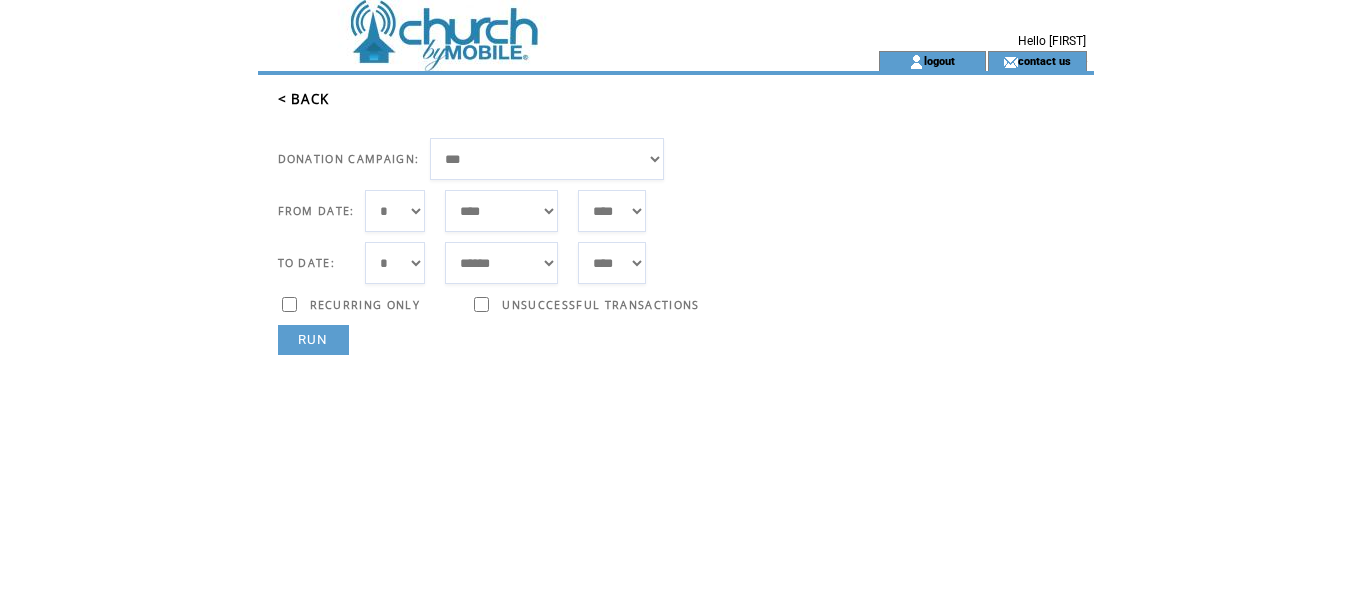 scroll, scrollTop: 0, scrollLeft: 0, axis: both 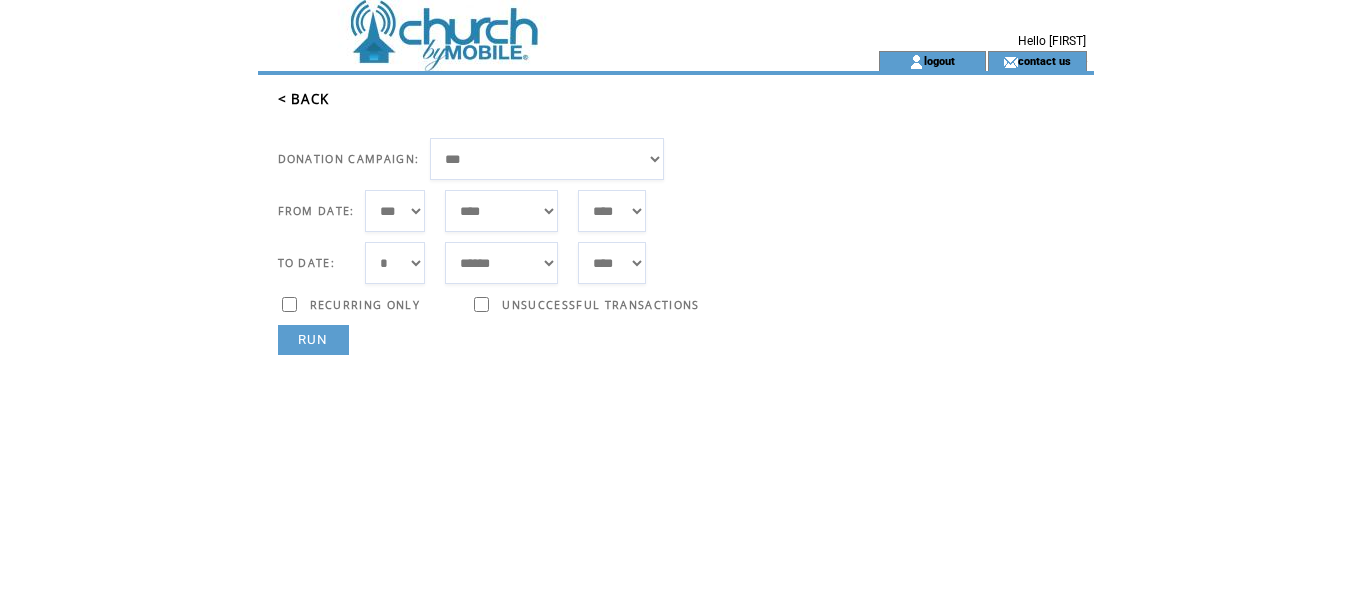 click on "*** 	 * 	 * 	 * 	 * 	 * 	 * 	 * 	 * 	 * 	 ** 	 ** 	 ** 	 ** 	 ** 	 ** 	 ** 	 ** 	 ** 	 ** 	 ** 	 ** 	 ** 	 ** 	 ** 	 ** 	 ** 	 ** 	 ** 	 ** 	 ** 	 **" at bounding box center [395, 211] 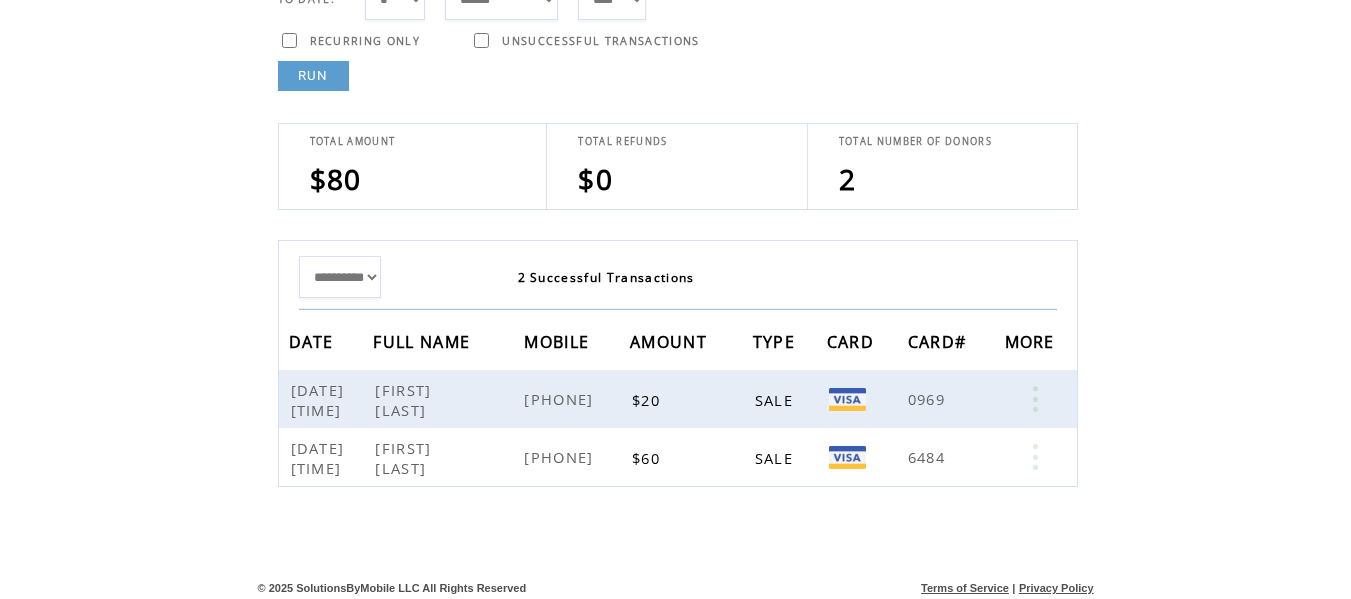 scroll, scrollTop: 269, scrollLeft: 0, axis: vertical 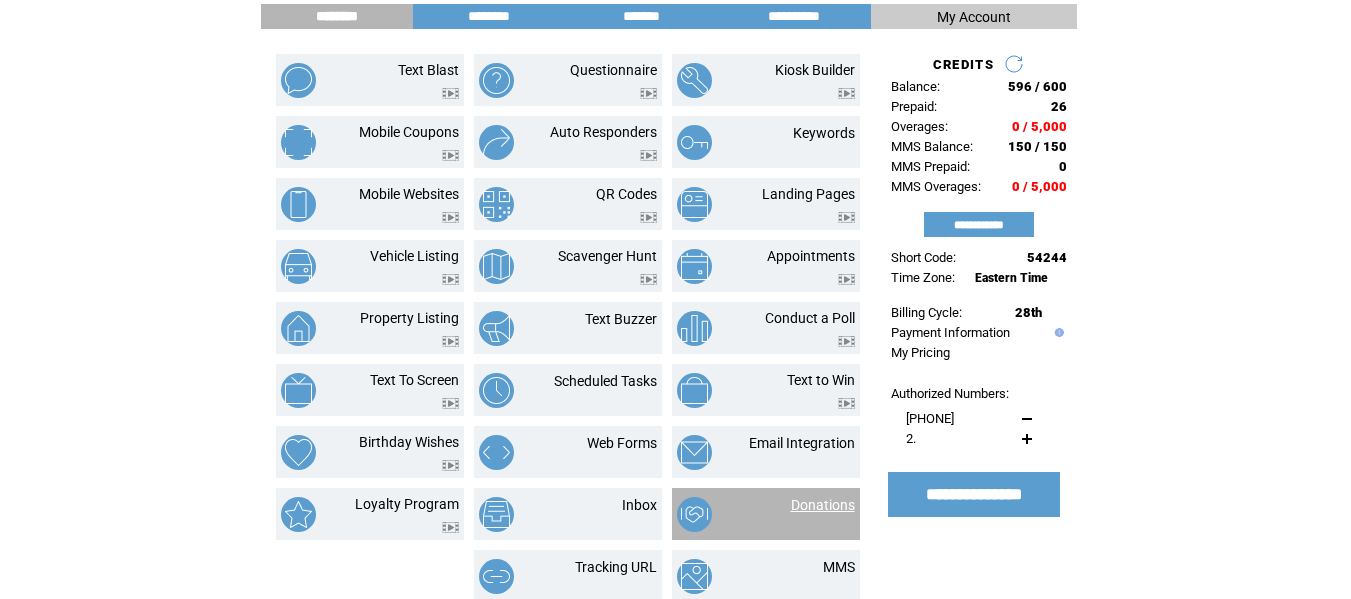 click on "Donations" at bounding box center (823, 505) 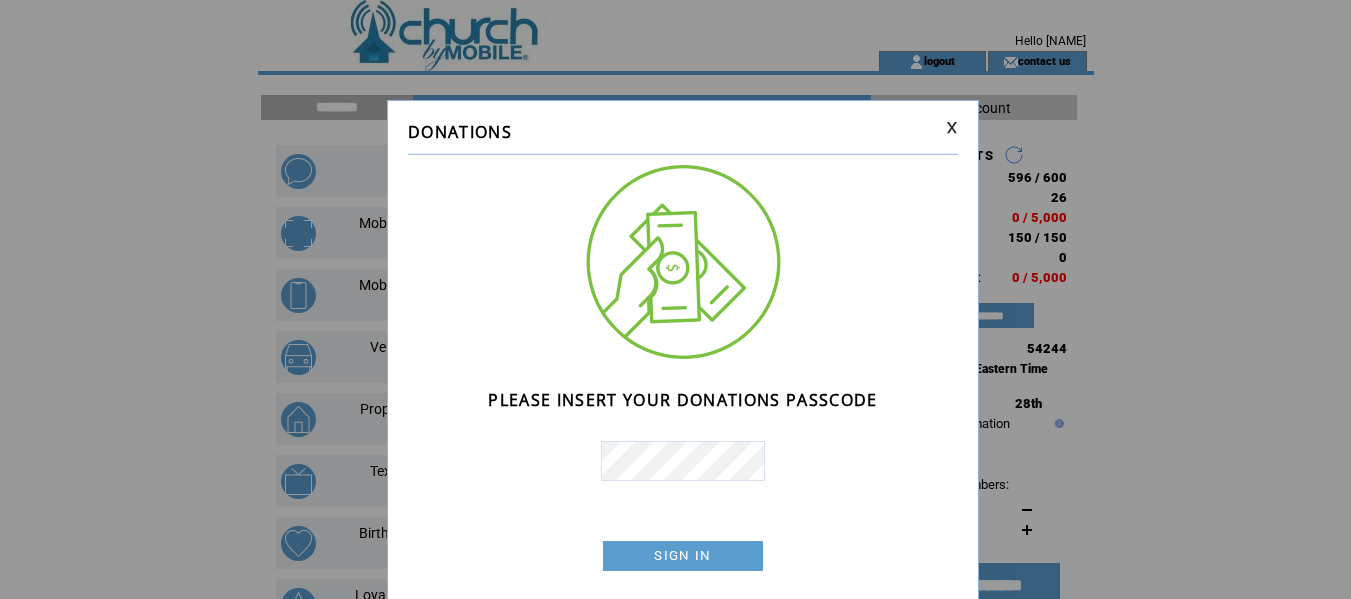 scroll, scrollTop: 0, scrollLeft: 0, axis: both 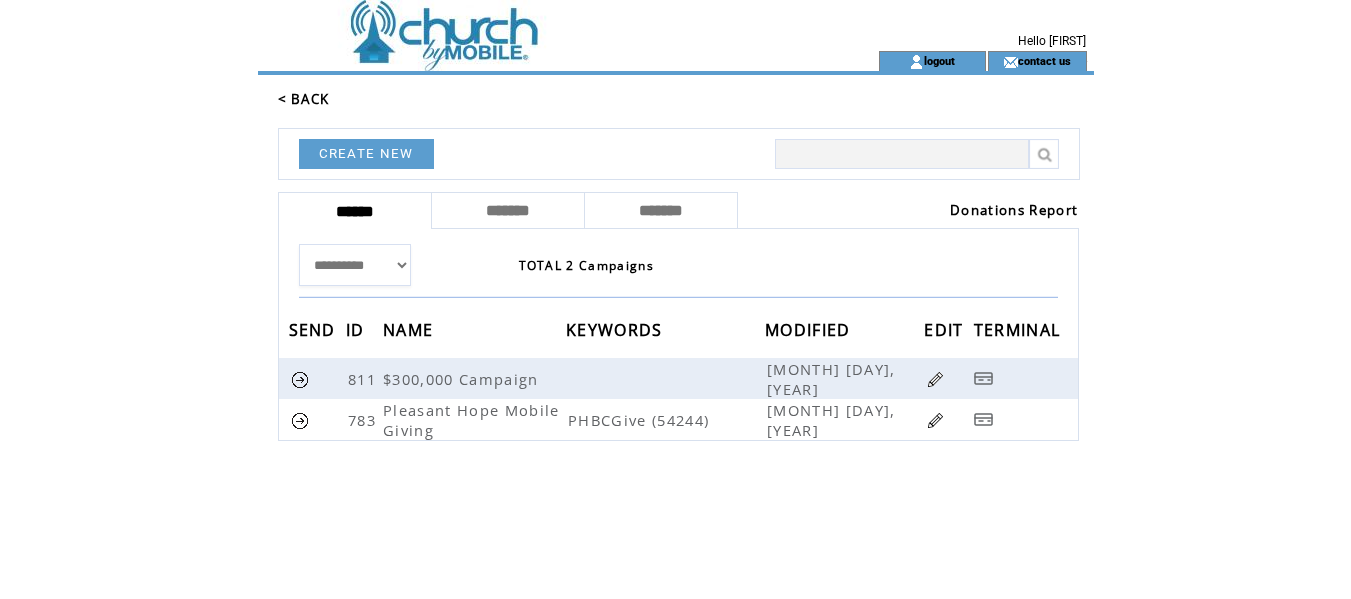 click on "Donations Report" at bounding box center [1014, 210] 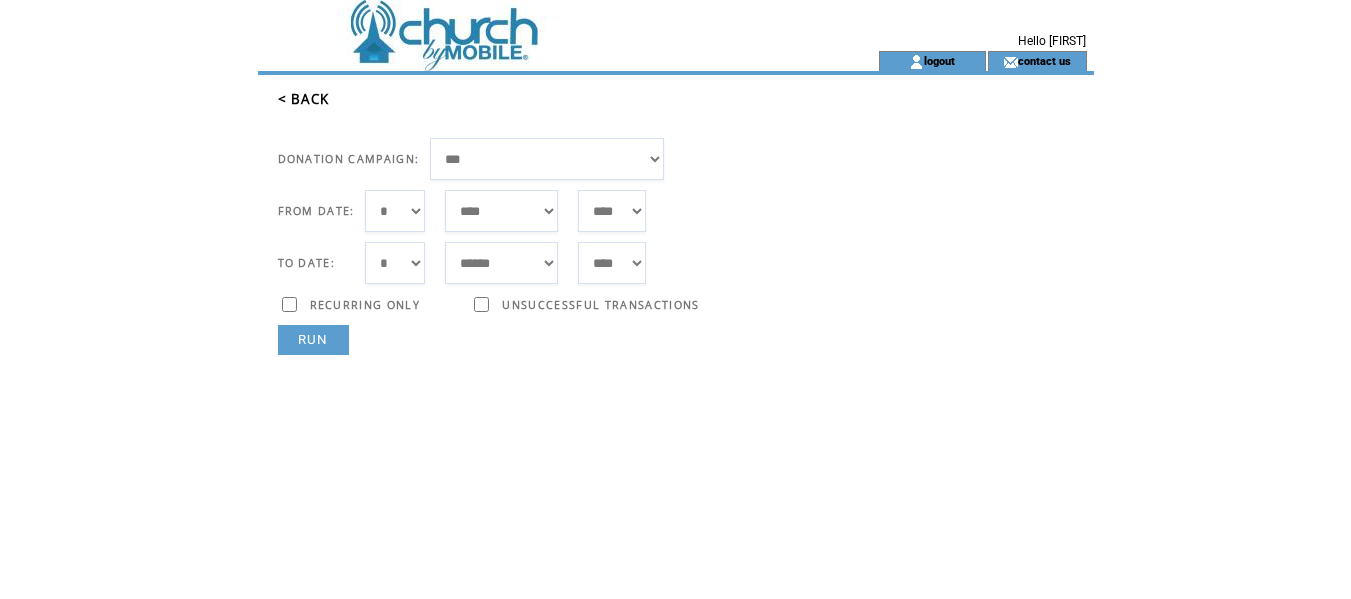 scroll, scrollTop: 0, scrollLeft: 0, axis: both 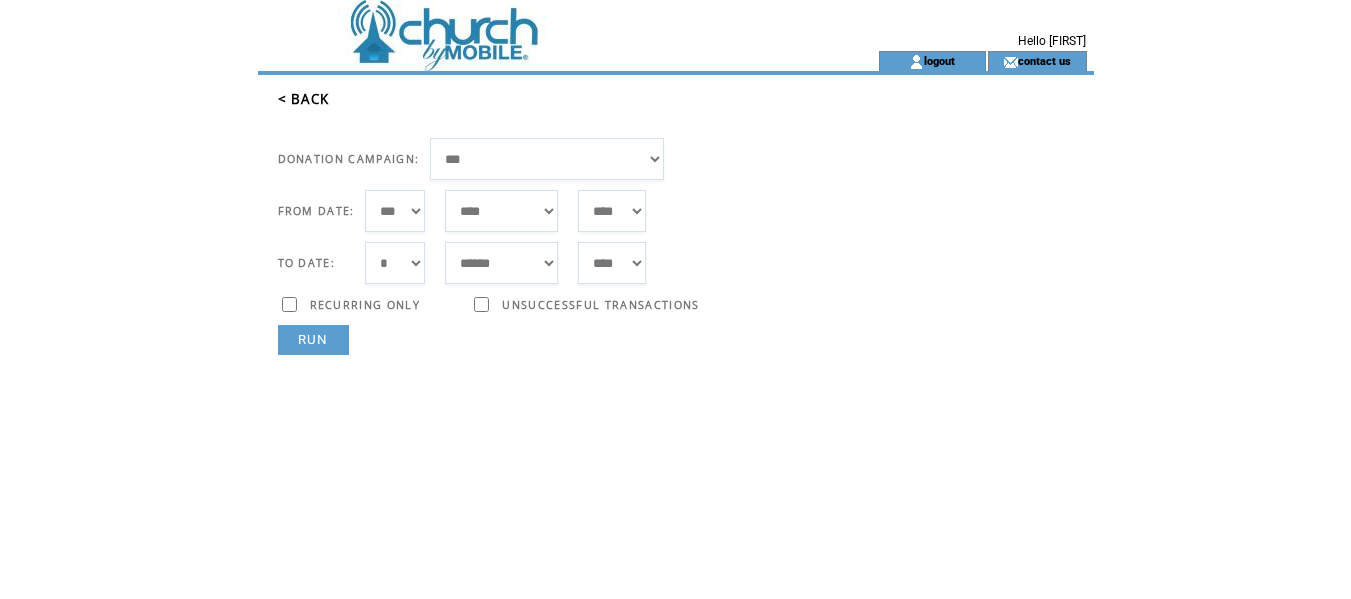 click on "*** 	 * 	 * 	 * 	 * 	 * 	 * 	 * 	 * 	 * 	 ** 	 ** 	 ** 	 ** 	 ** 	 ** 	 ** 	 ** 	 ** 	 ** 	 ** 	 ** 	 ** 	 ** 	 ** 	 ** 	 ** 	 ** 	 ** 	 ** 	 ** 	 **" at bounding box center [395, 211] 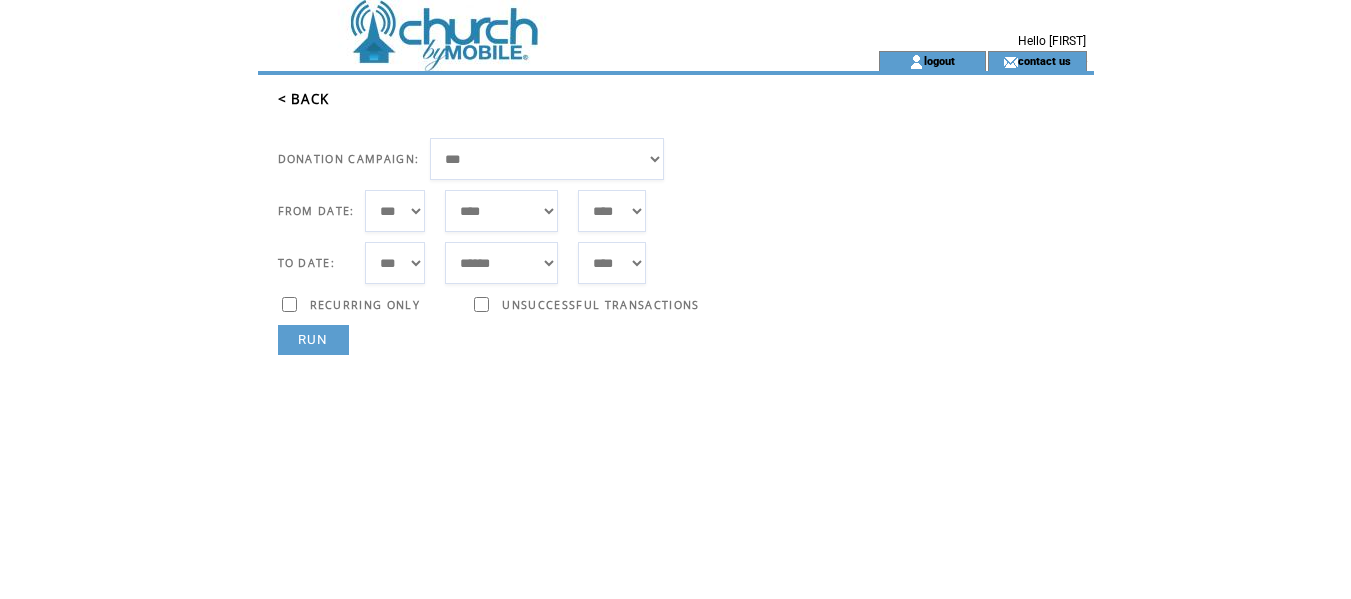 click on "*** 	 * 	 * 	 * 	 * 	 * 	 * 	 * 	 * 	 * 	 ** 	 ** 	 ** 	 ** 	 ** 	 ** 	 ** 	 ** 	 ** 	 ** 	 ** 	 ** 	 ** 	 ** 	 ** 	 ** 	 ** 	 ** 	 ** 	 ** 	 ** 	 **" at bounding box center (395, 263) 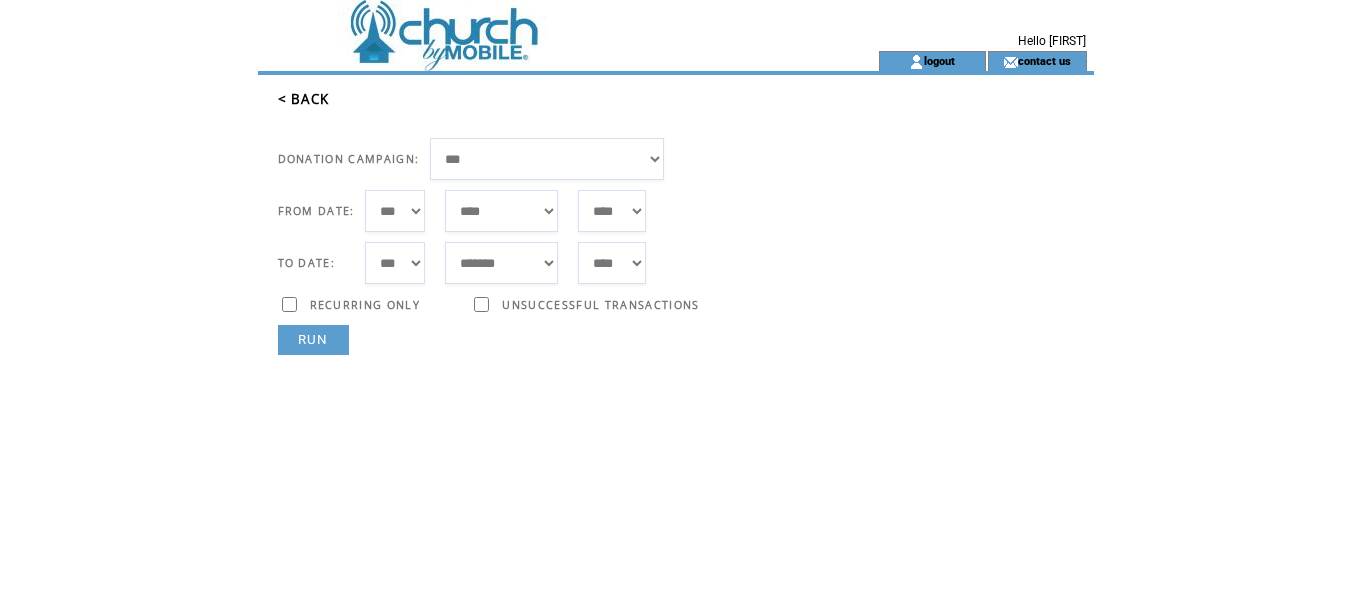 click on "***** 	 ******* 	 ******** 	 ***** 	 ***** 	 *** 	 **** 	 **** 	 ****** 	 ********* 	 ******* 	 ******** 	 ********" at bounding box center (501, 263) 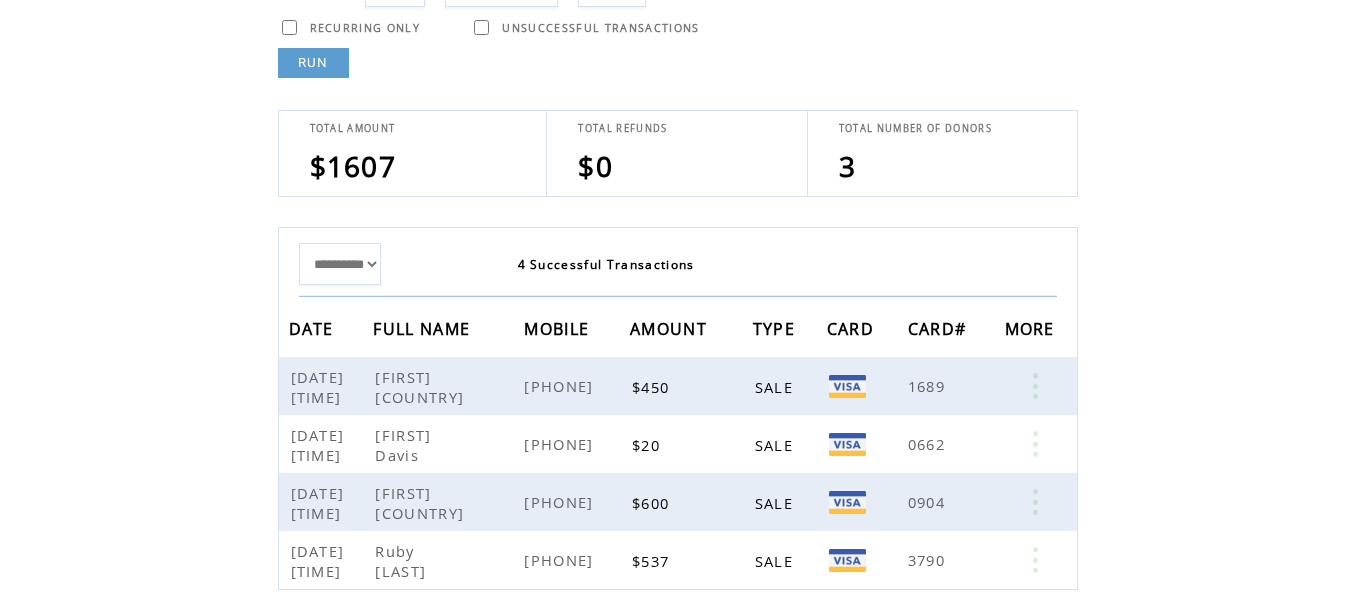 scroll, scrollTop: 334, scrollLeft: 0, axis: vertical 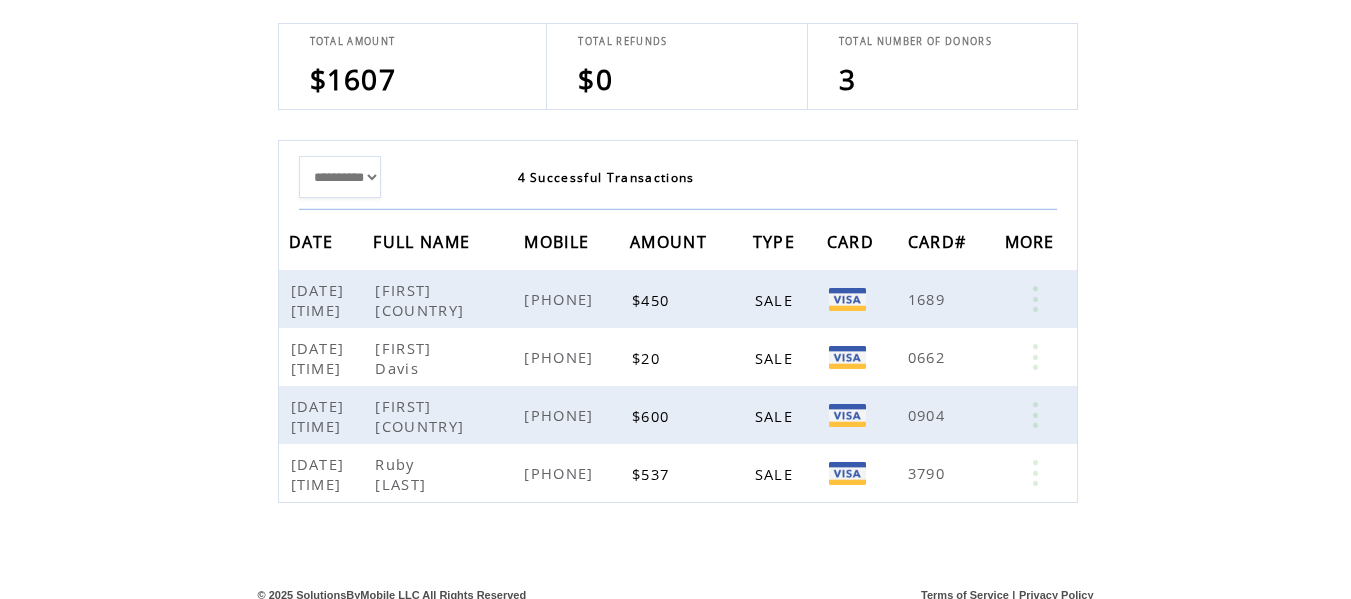 click on "FULL NAME" at bounding box center [424, 244] 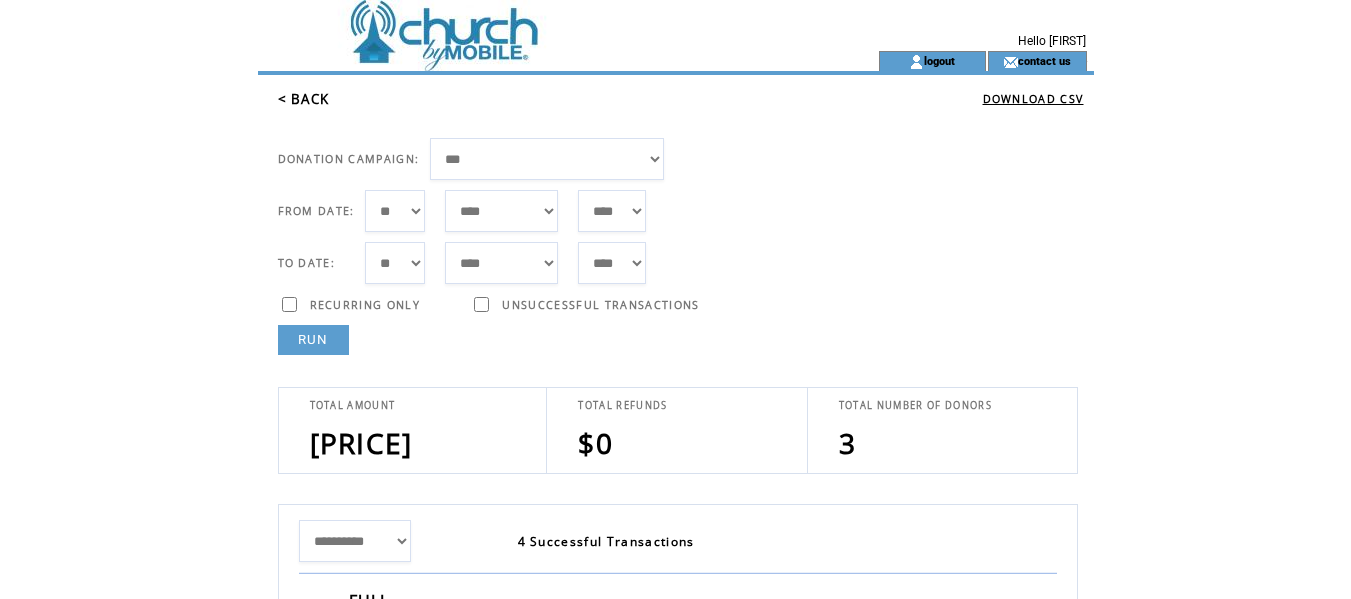 scroll, scrollTop: 0, scrollLeft: 0, axis: both 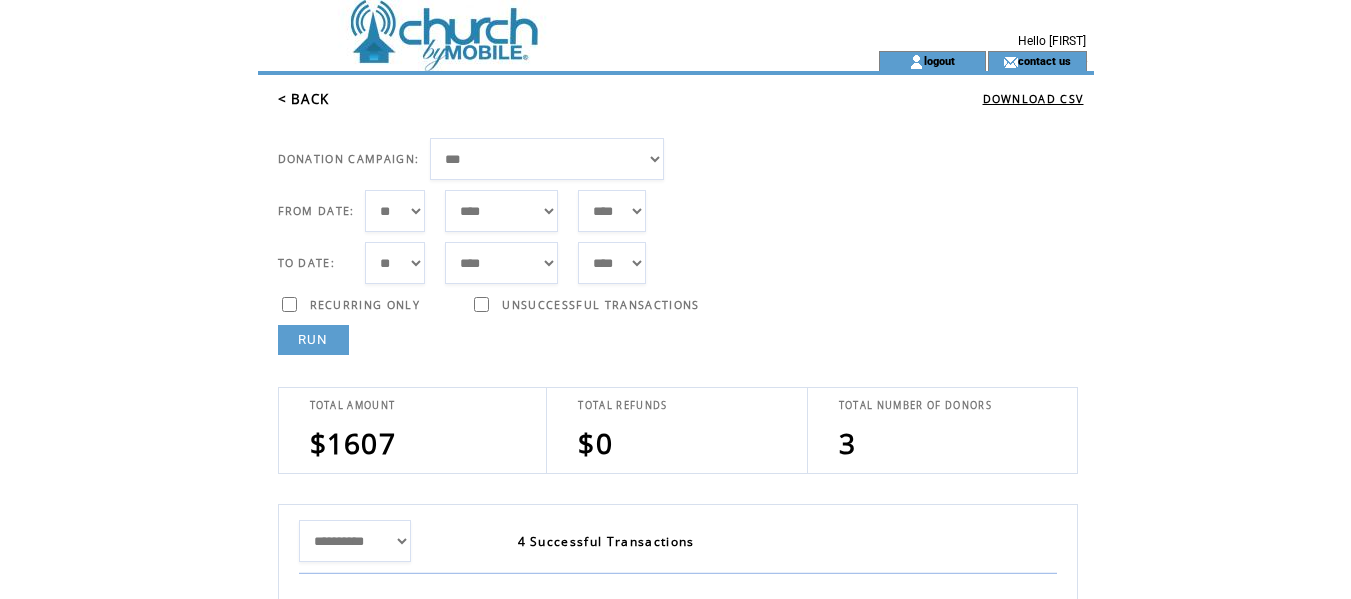 click on "*** 	 * 	 * 	 * 	 * 	 * 	 * 	 * 	 * 	 * 	 ** 	 ** 	 ** 	 ** 	 ** 	 ** 	 ** 	 ** 	 ** 	 ** 	 ** 	 ** 	 ** 	 ** 	 ** 	 ** 	 ** 	 ** 	 ** 	 ** 	 ** 	 **" at bounding box center [395, 211] 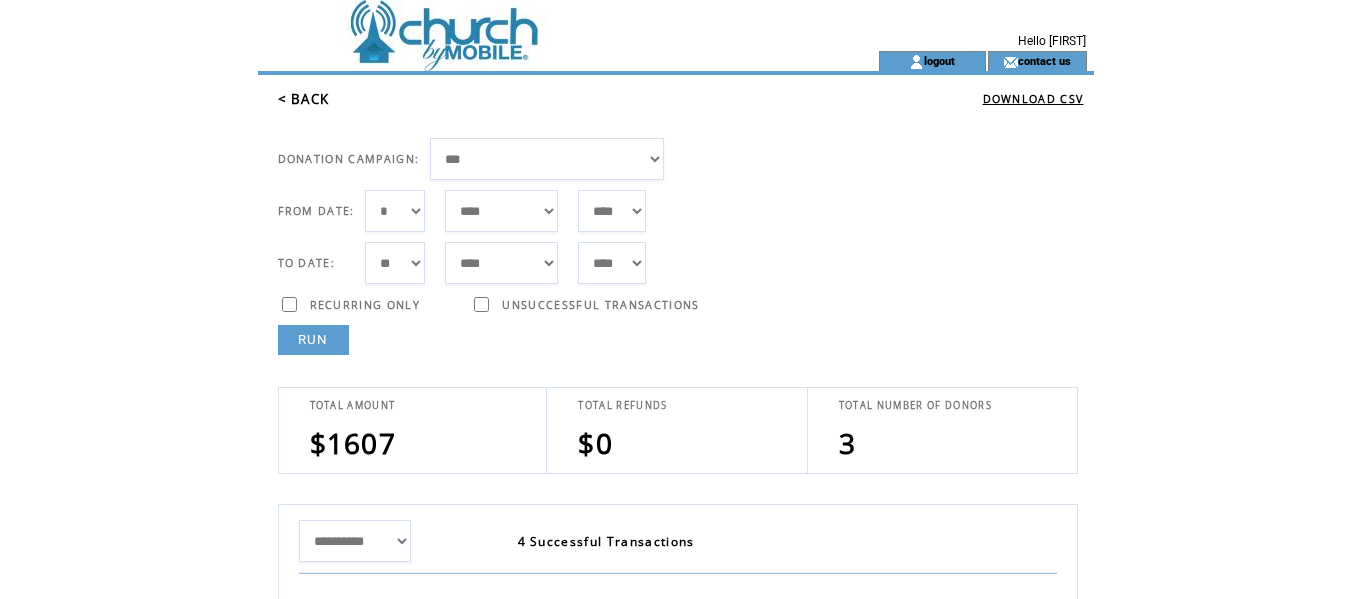 click on "*** 	 * 	 * 	 * 	 * 	 * 	 * 	 * 	 * 	 * 	 ** 	 ** 	 ** 	 ** 	 ** 	 ** 	 ** 	 ** 	 ** 	 ** 	 ** 	 ** 	 ** 	 ** 	 ** 	 ** 	 ** 	 ** 	 ** 	 ** 	 ** 	 **" at bounding box center (395, 211) 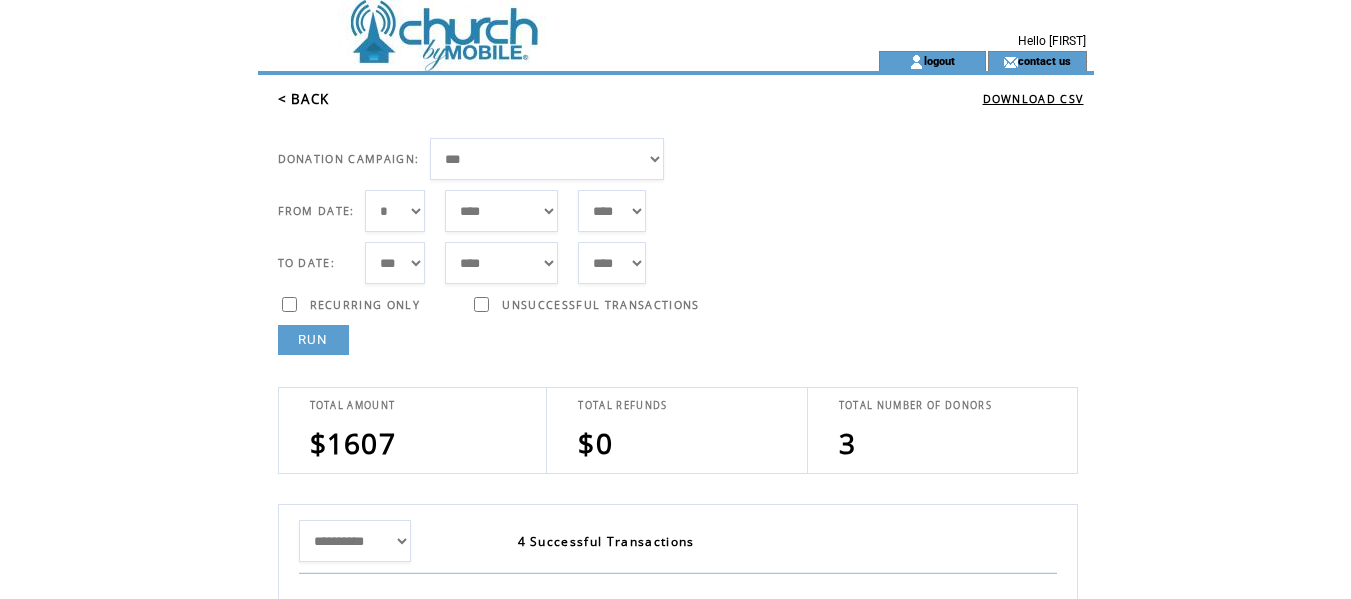click on "RUN" at bounding box center [313, 340] 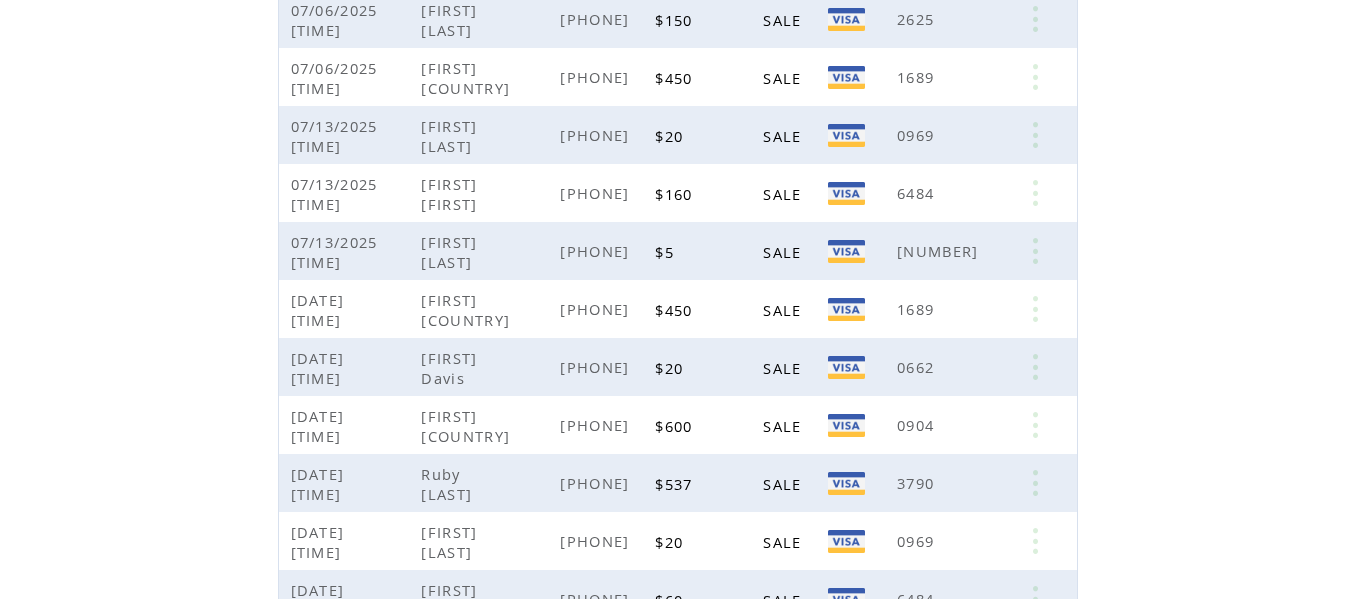 scroll, scrollTop: 733, scrollLeft: 0, axis: vertical 